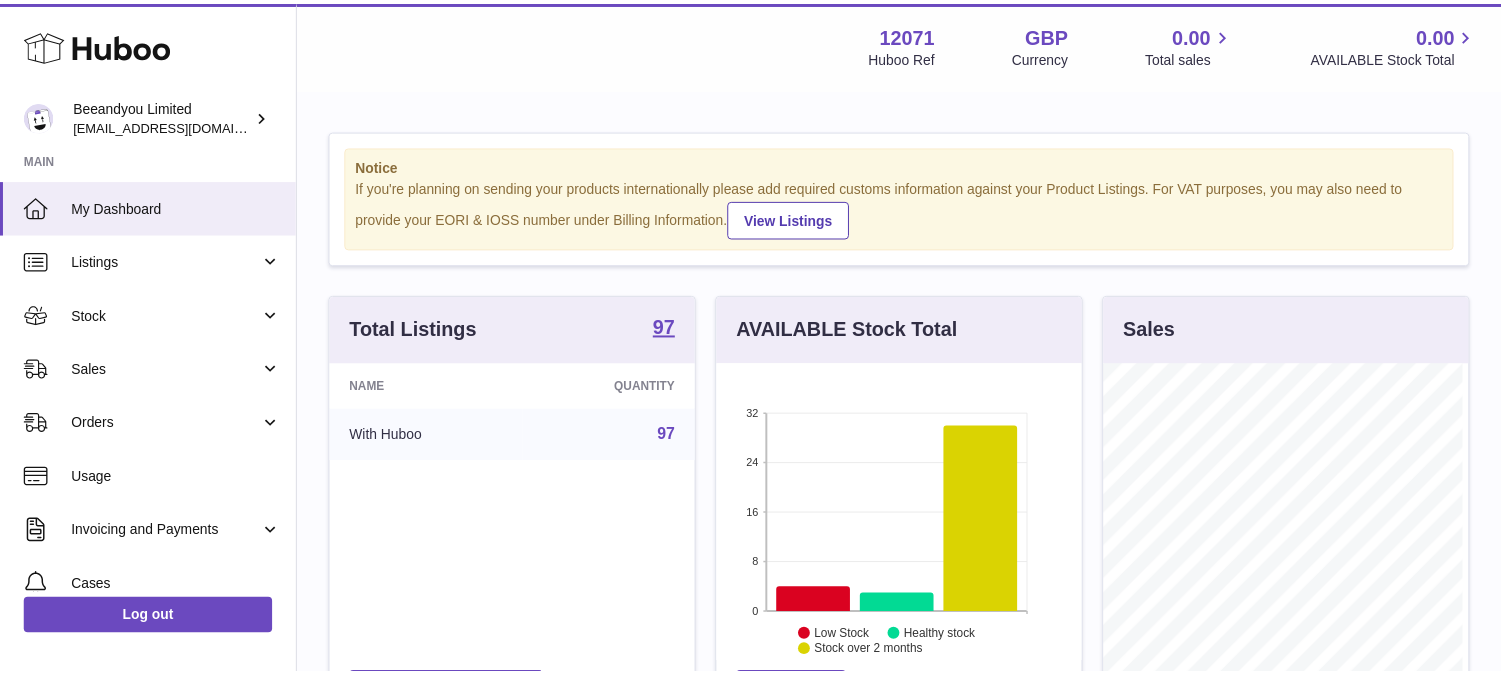 scroll, scrollTop: 0, scrollLeft: 0, axis: both 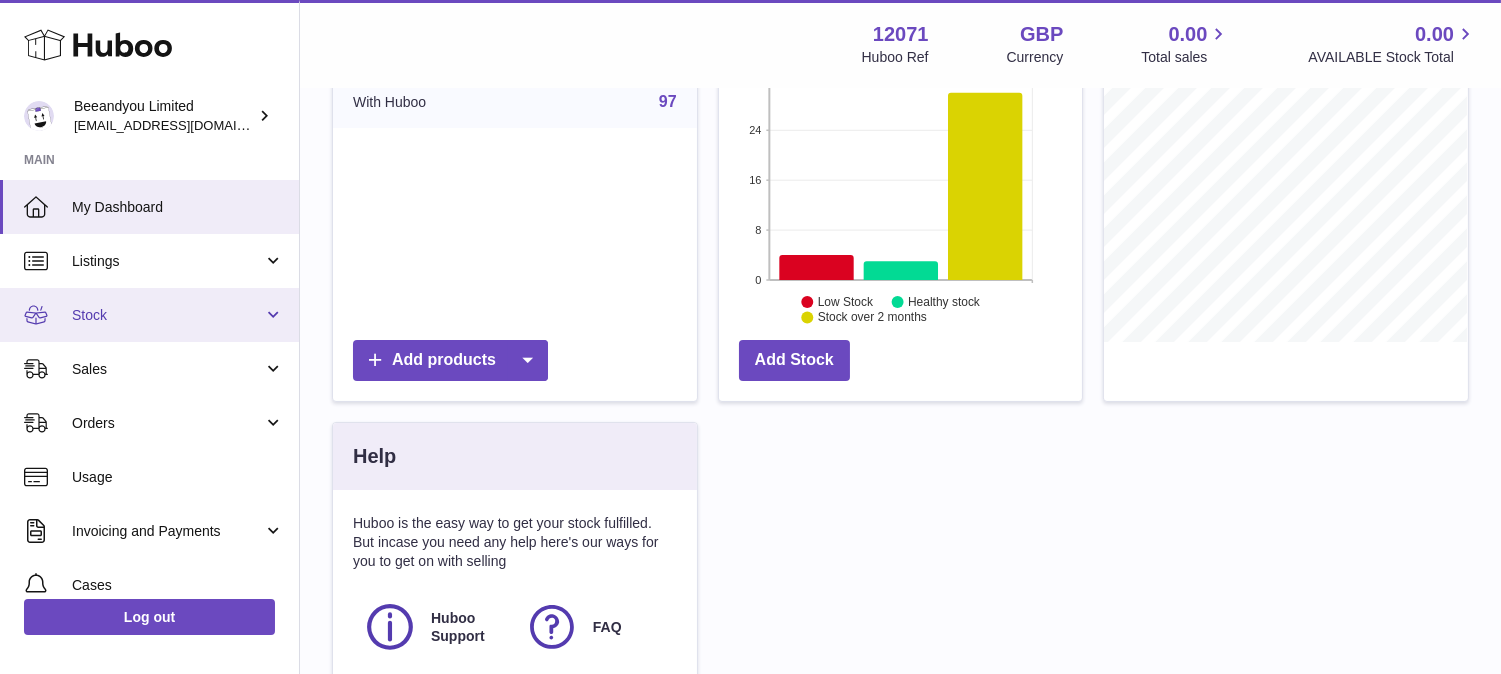 click on "Stock" at bounding box center (167, 315) 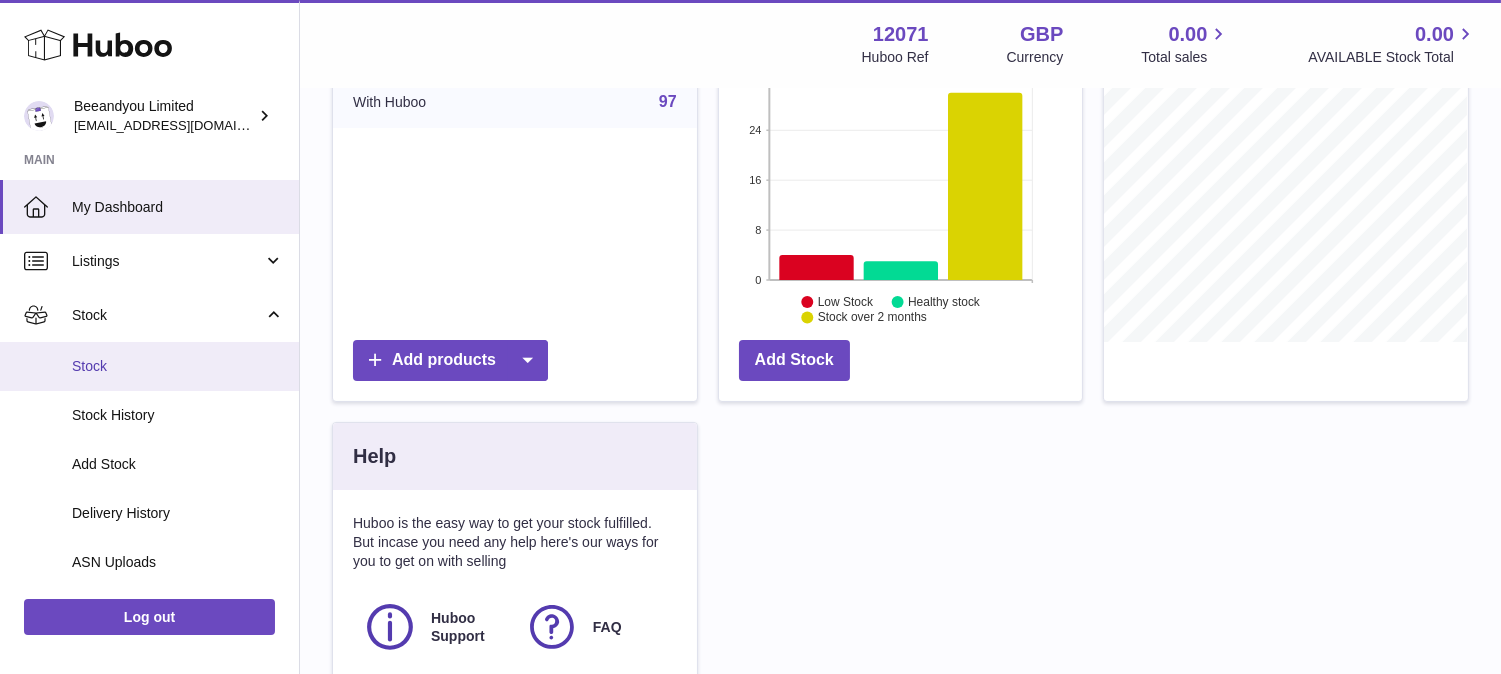 click on "Stock" at bounding box center (178, 366) 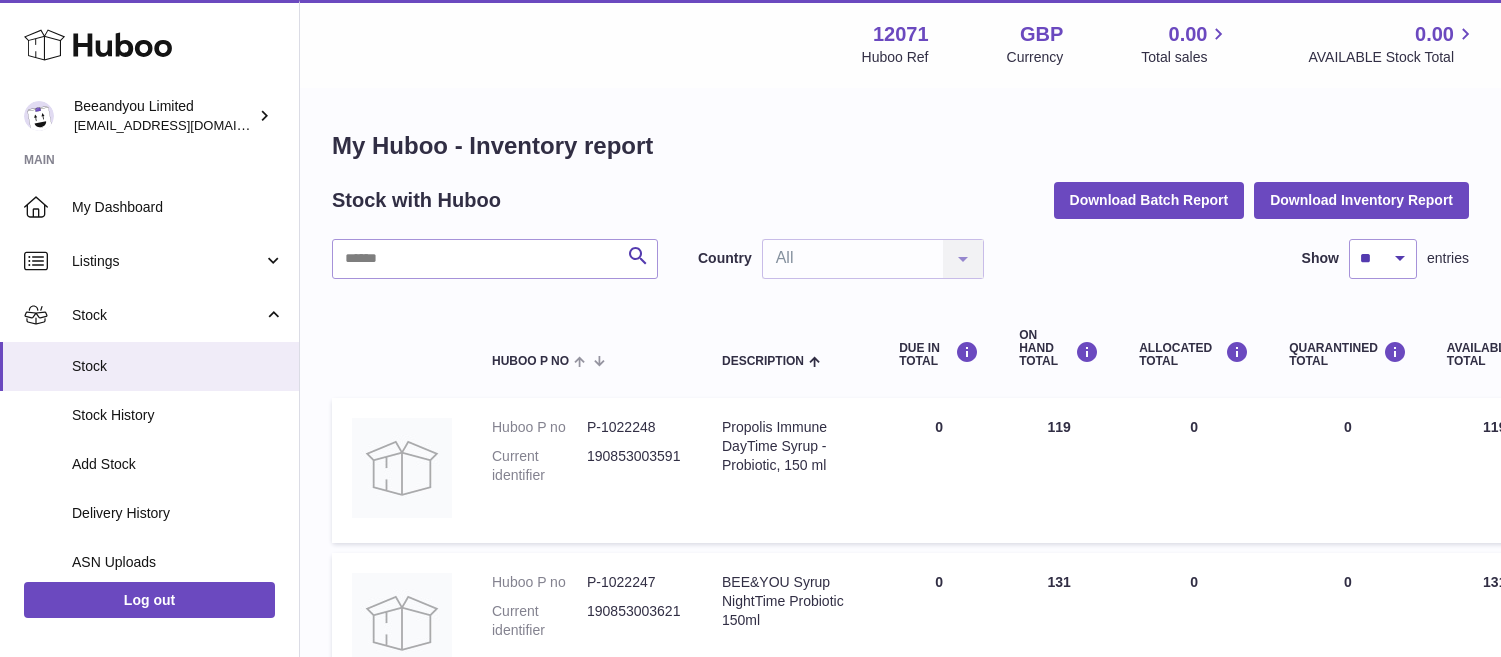 scroll, scrollTop: 0, scrollLeft: 0, axis: both 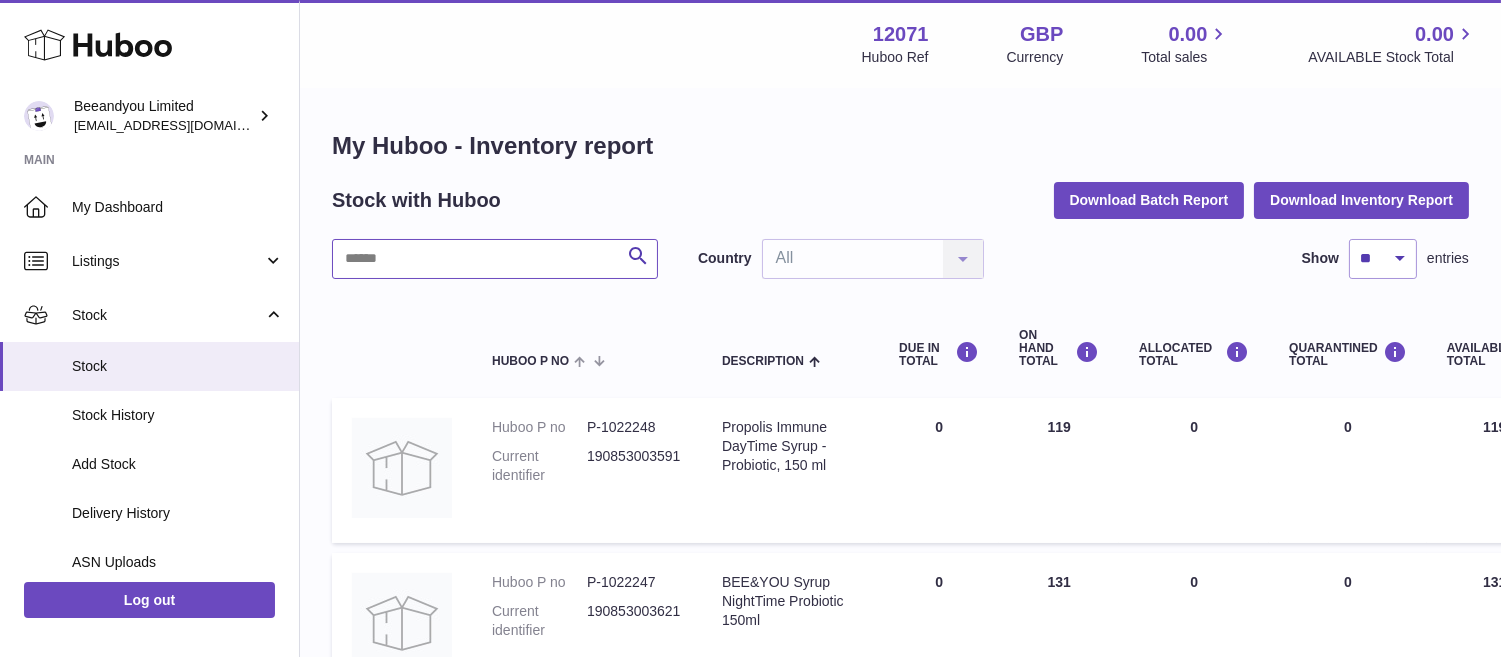 click at bounding box center (495, 259) 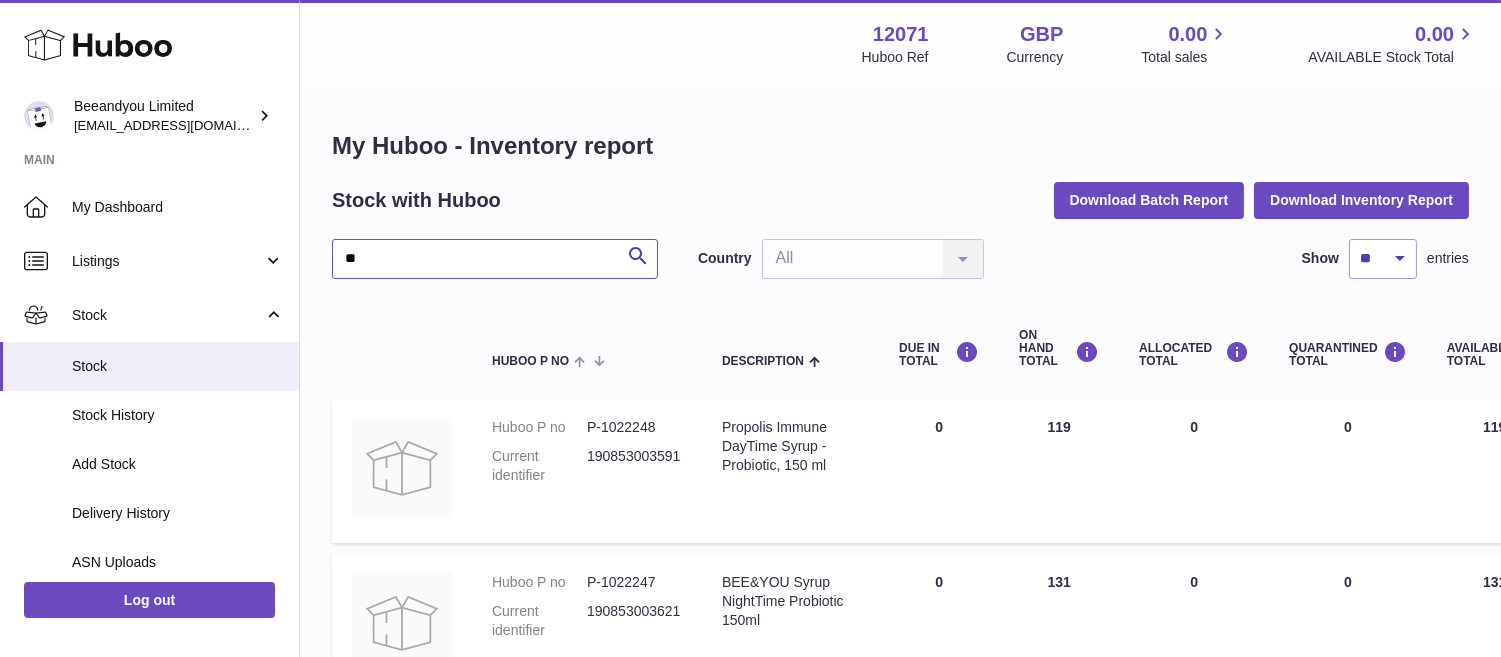type on "**" 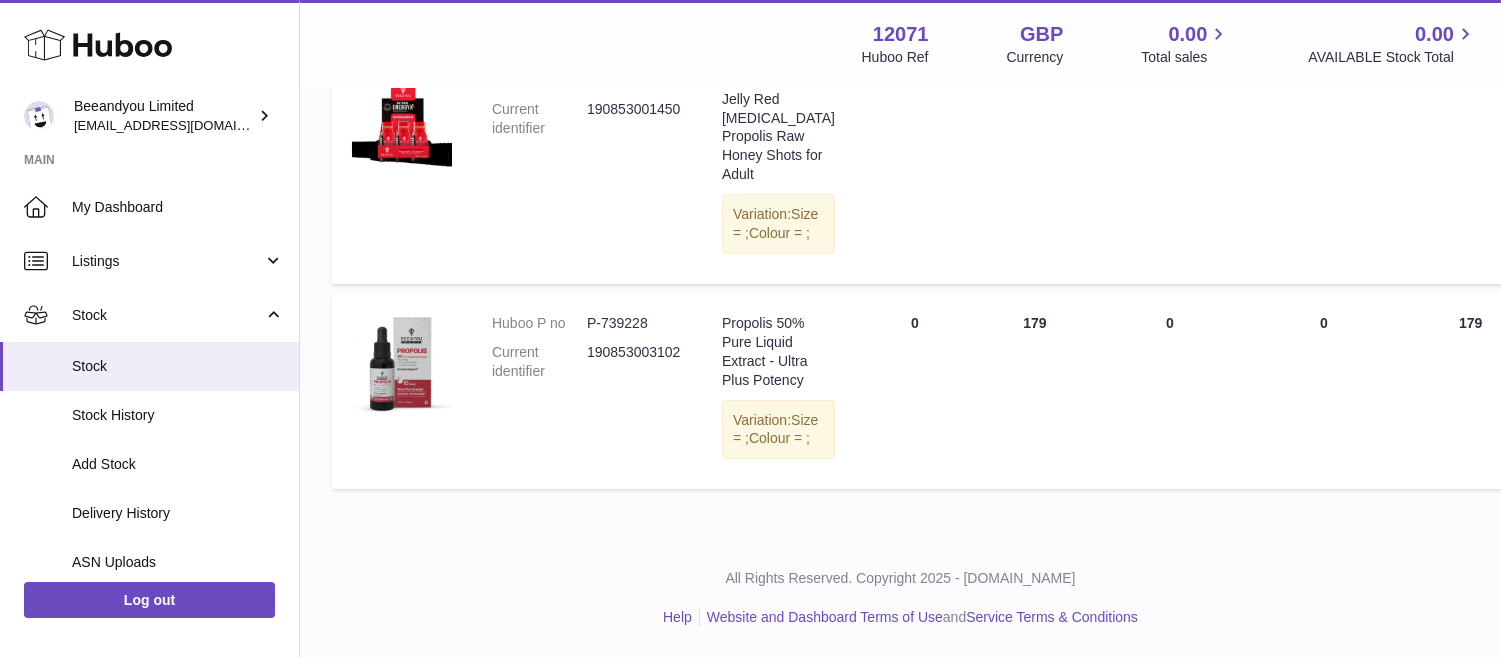 scroll, scrollTop: 851, scrollLeft: 0, axis: vertical 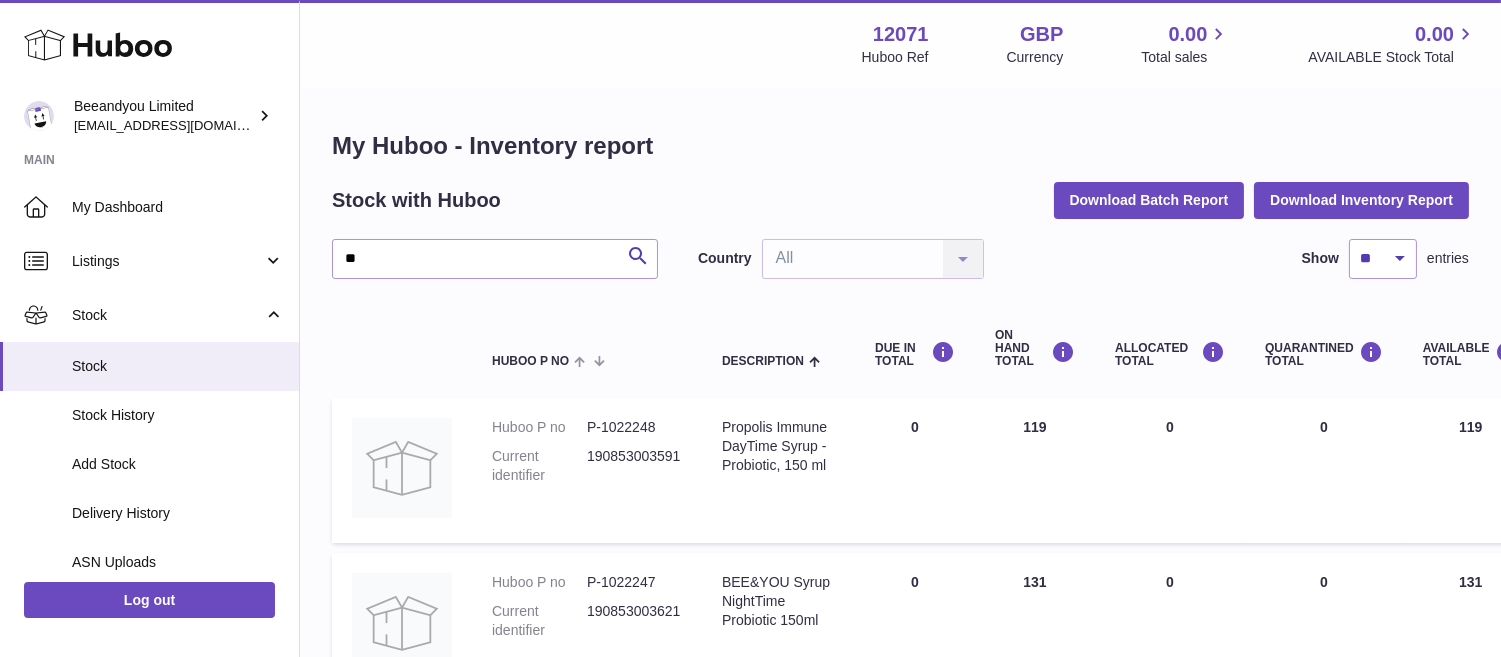 click on "12071" at bounding box center [901, 34] 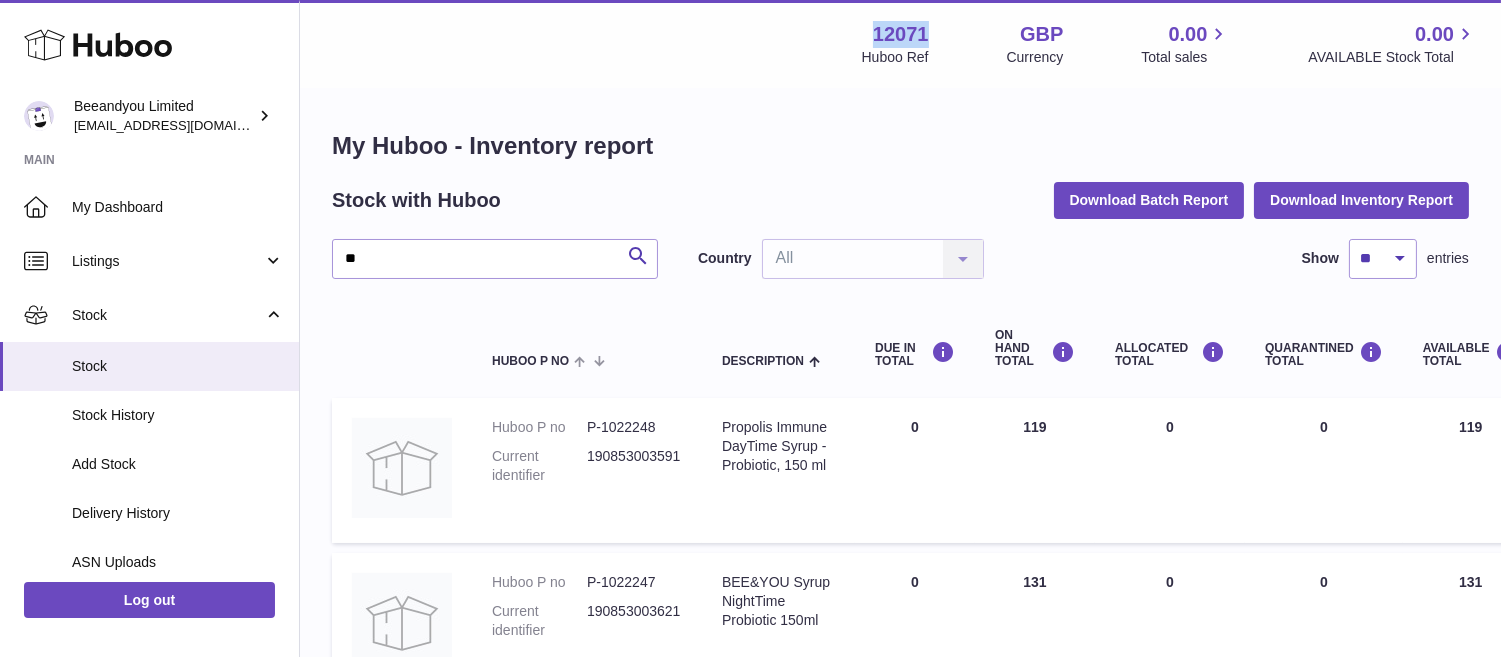 click on "12071" at bounding box center [901, 34] 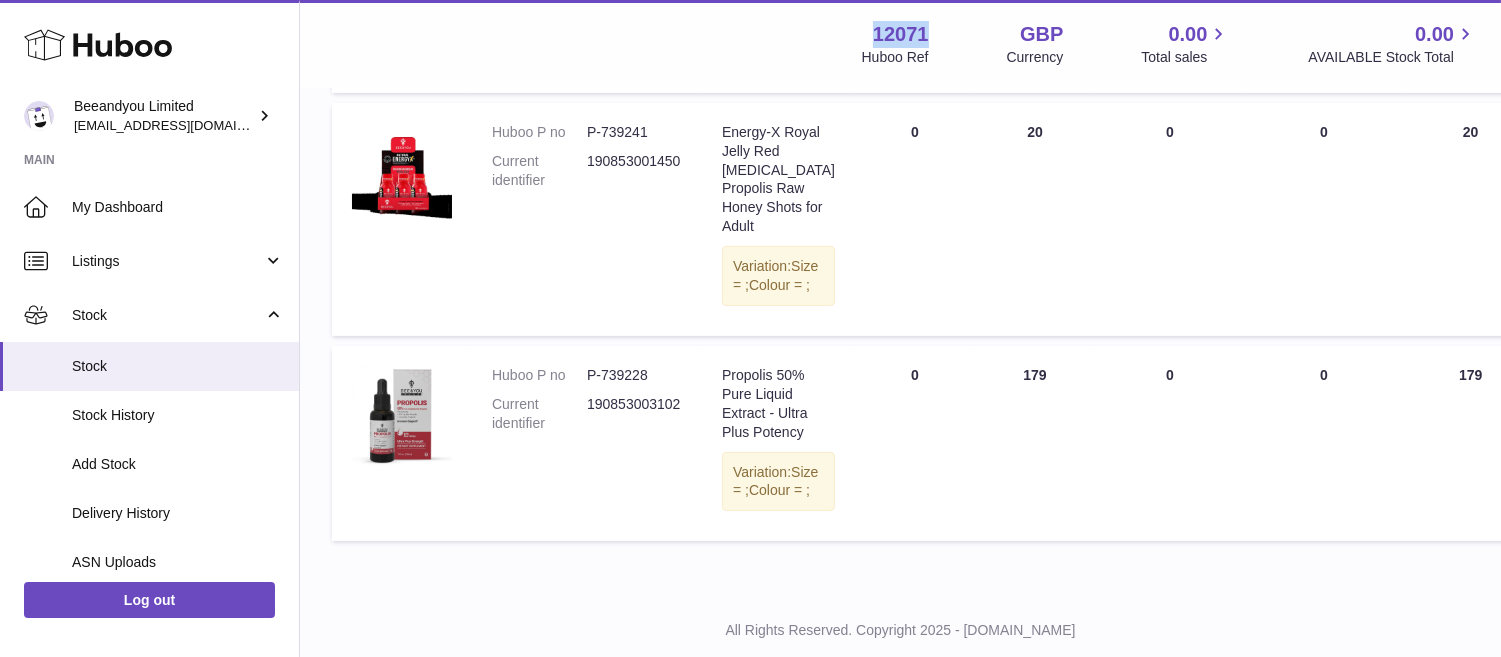 scroll, scrollTop: 851, scrollLeft: 0, axis: vertical 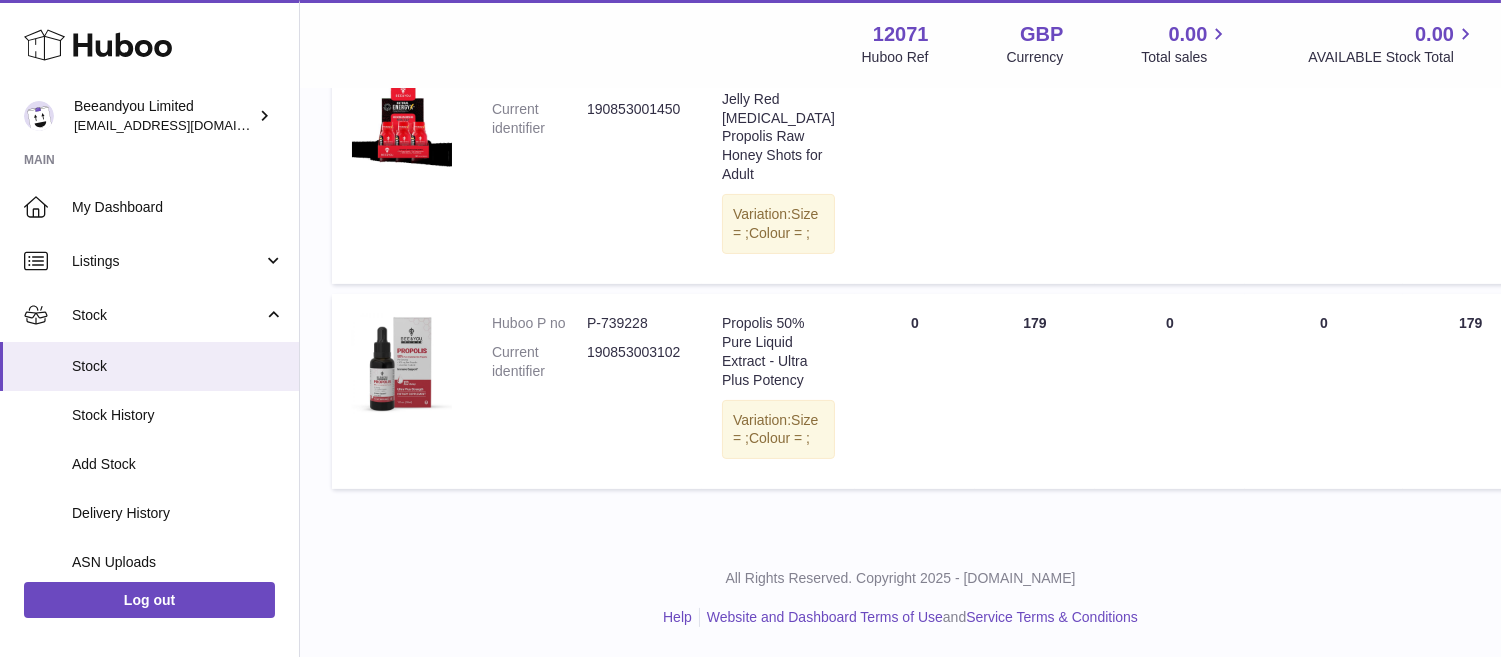 click on "P-739228" at bounding box center (634, 323) 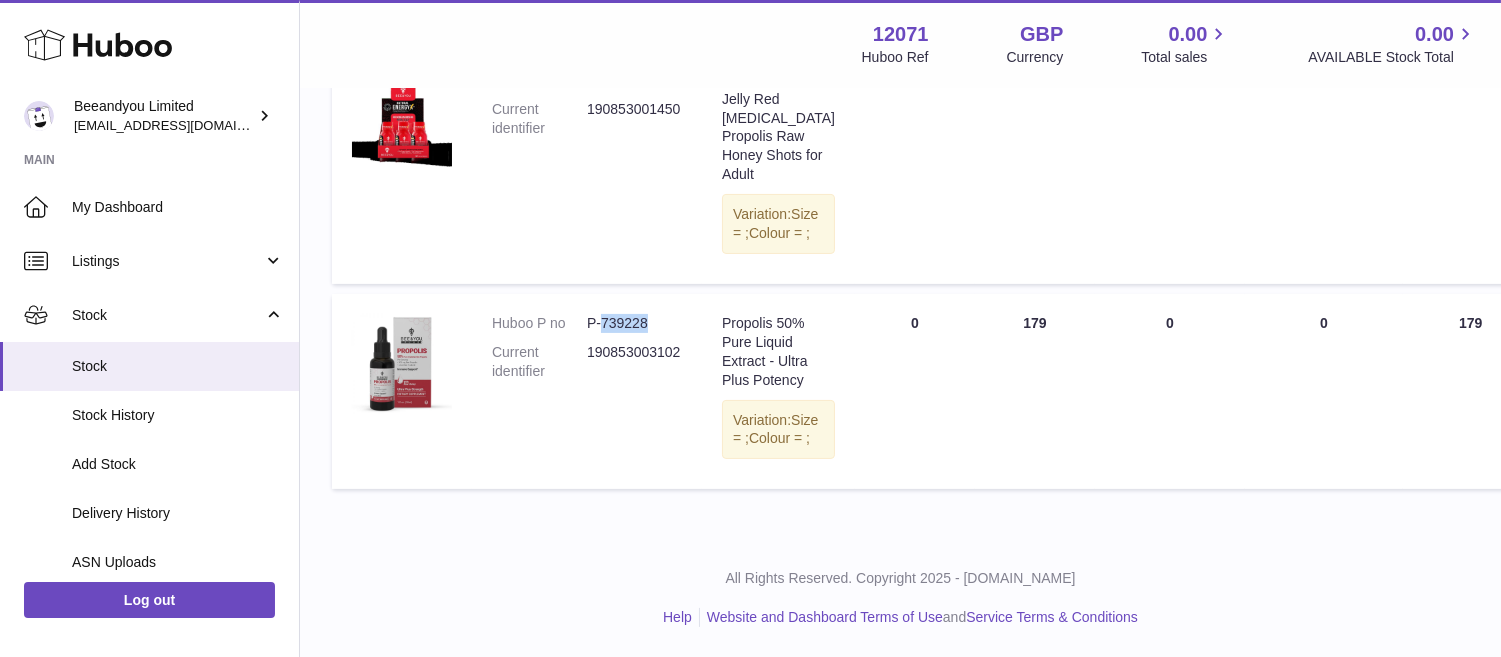 click on "P-739228" at bounding box center [634, 323] 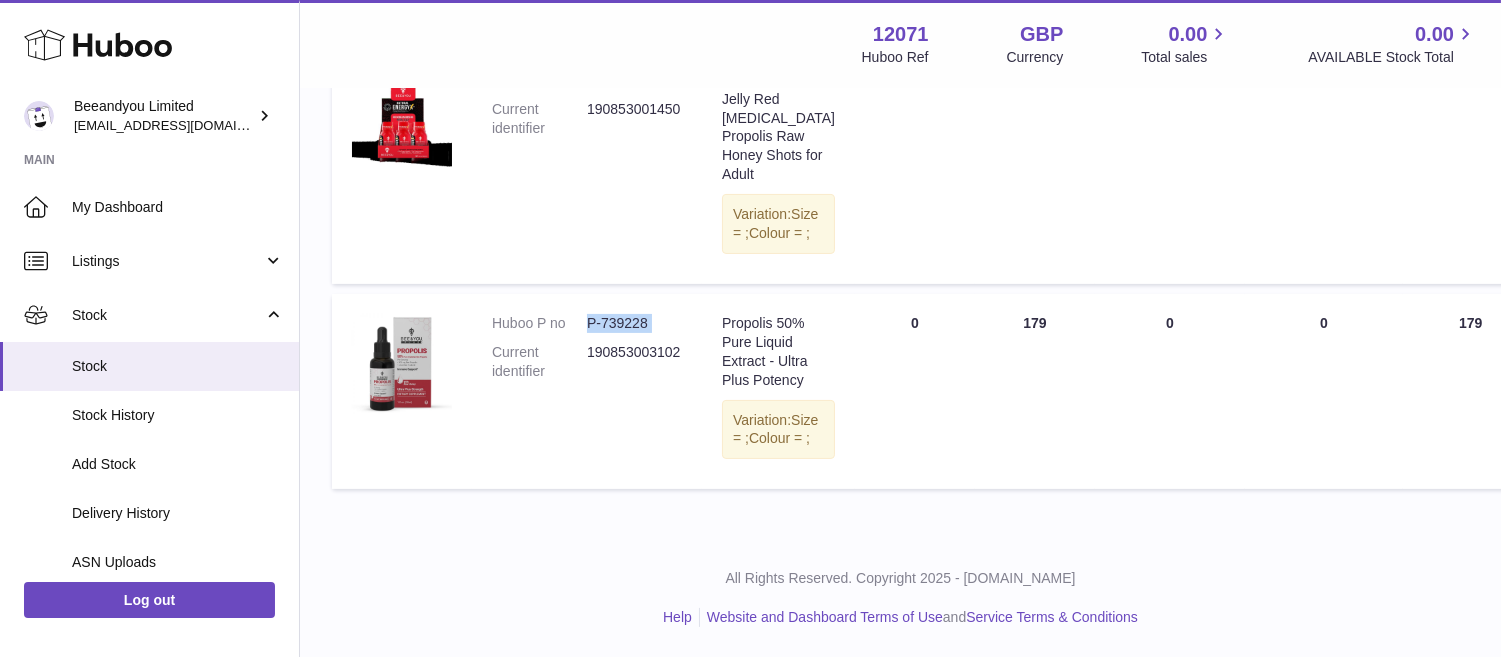 click on "P-739228" at bounding box center [634, 323] 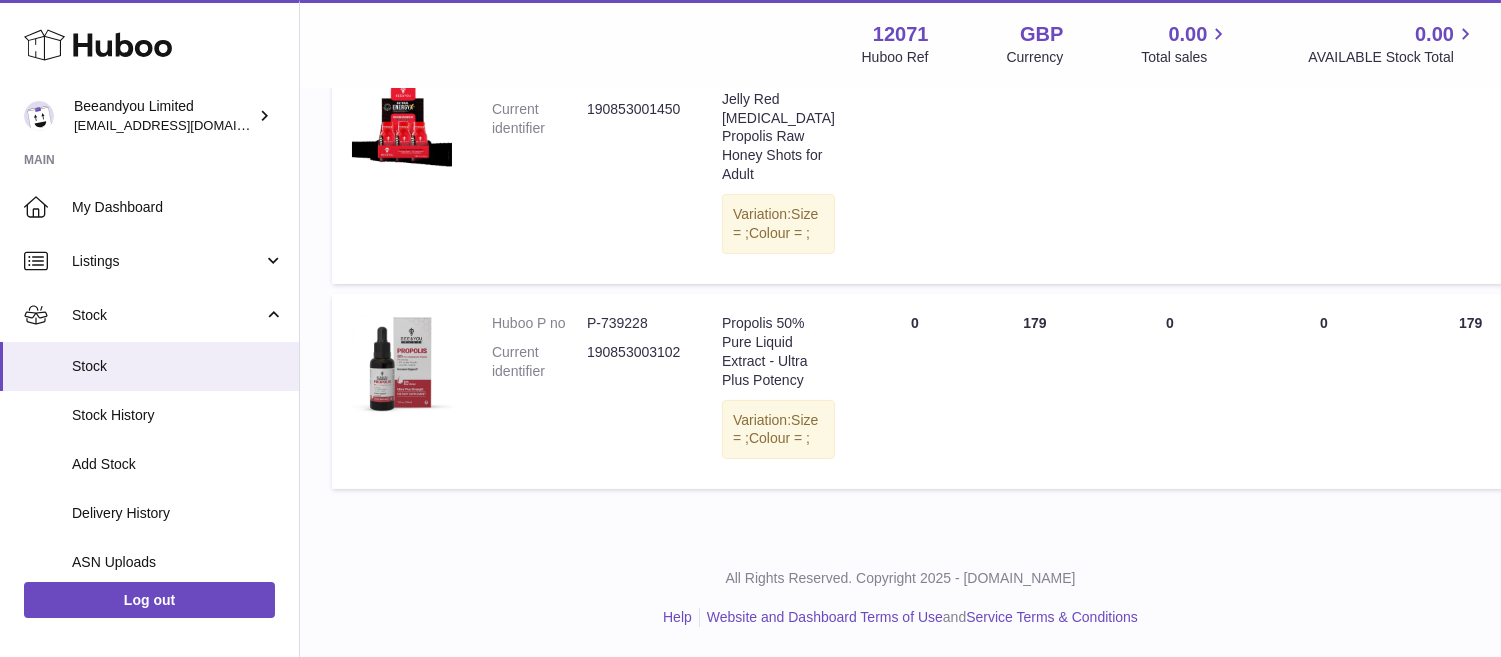 click on "ON HAND Total
179" at bounding box center [1035, 391] 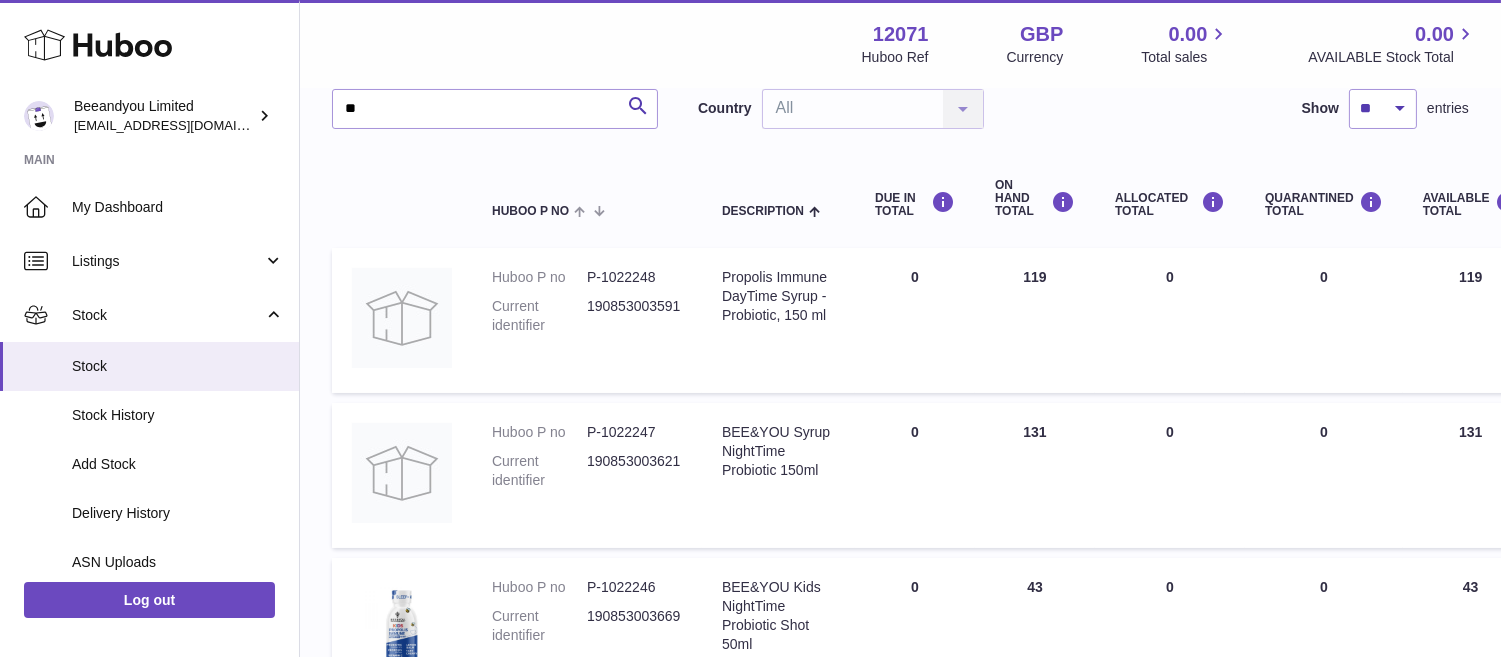 scroll, scrollTop: 0, scrollLeft: 0, axis: both 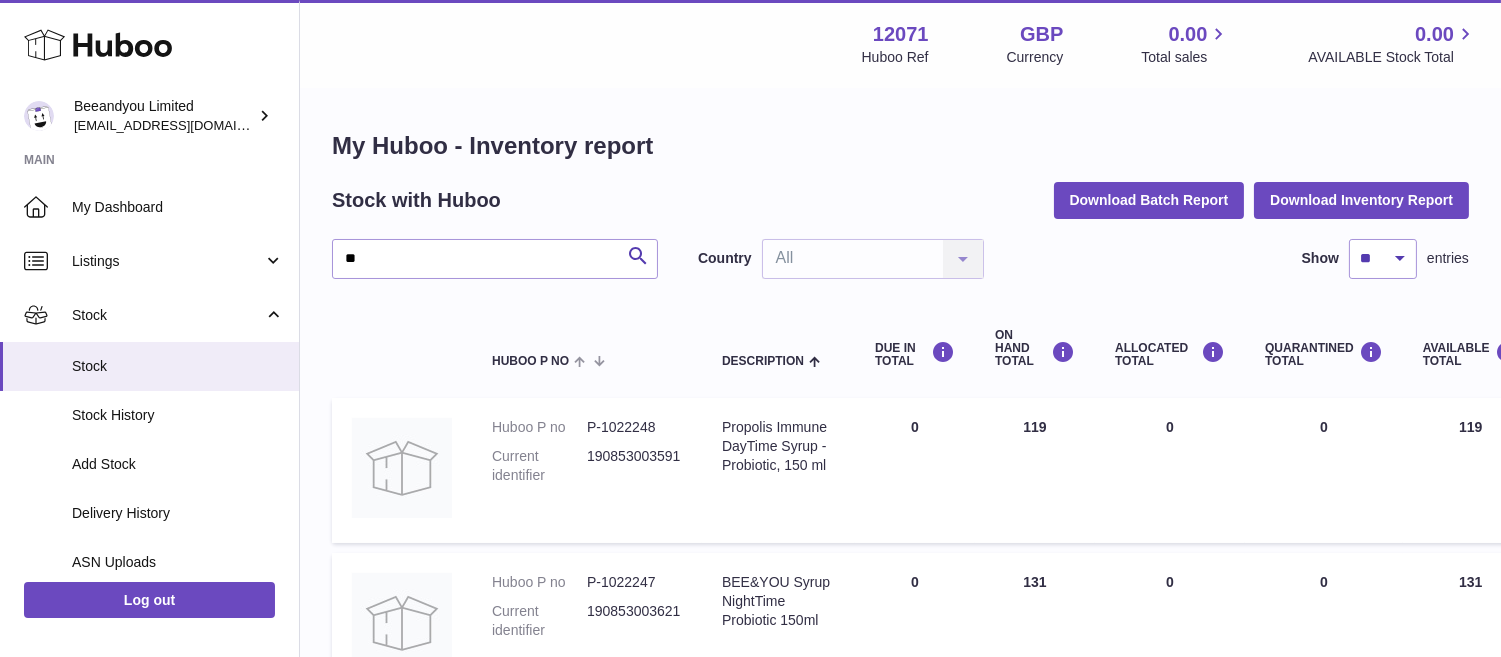 click on "Huboo" at bounding box center [149, 46] 